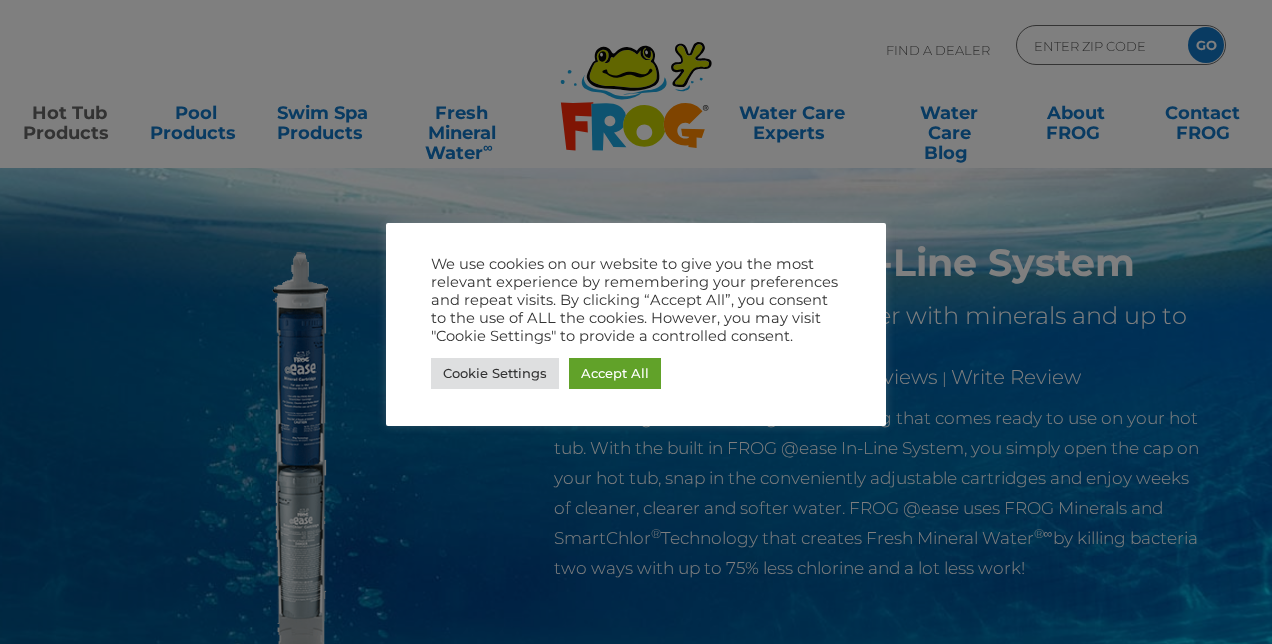 scroll, scrollTop: 0, scrollLeft: 0, axis: both 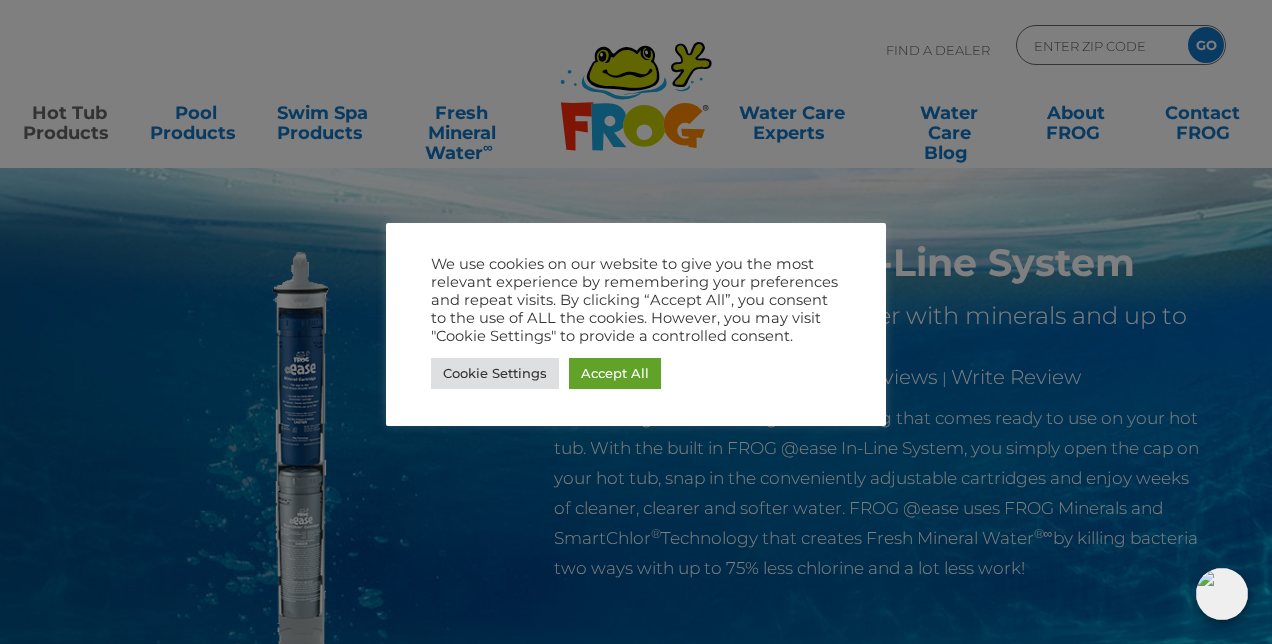 click on "Accept All" at bounding box center (615, 373) 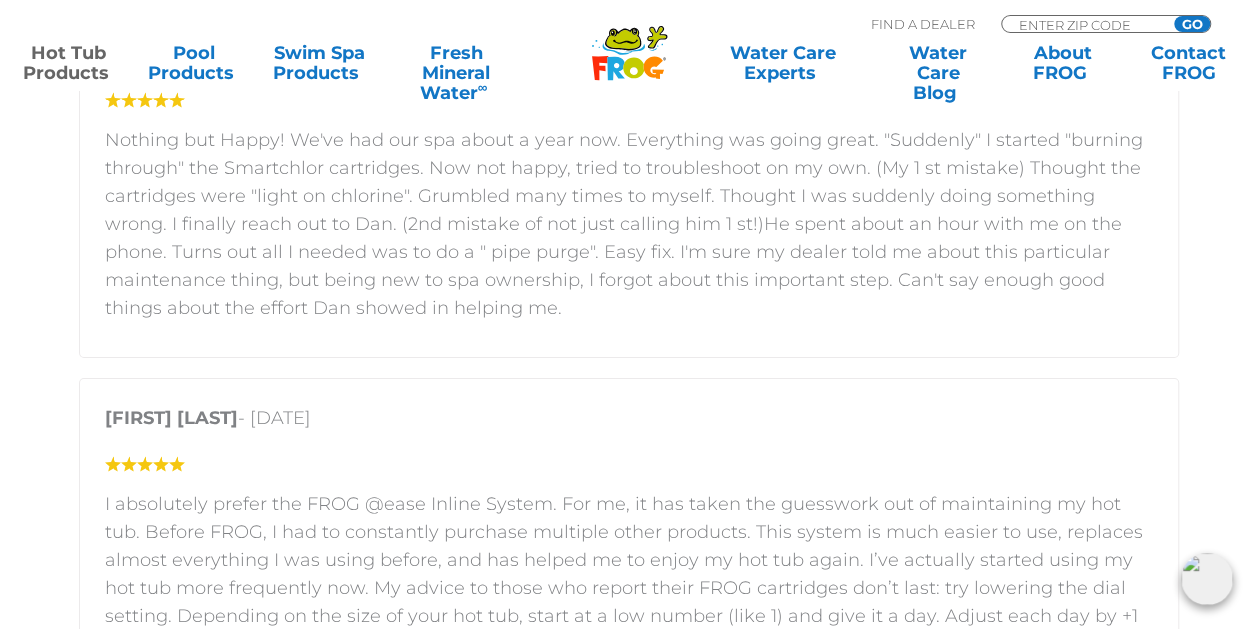 scroll, scrollTop: 3698, scrollLeft: 0, axis: vertical 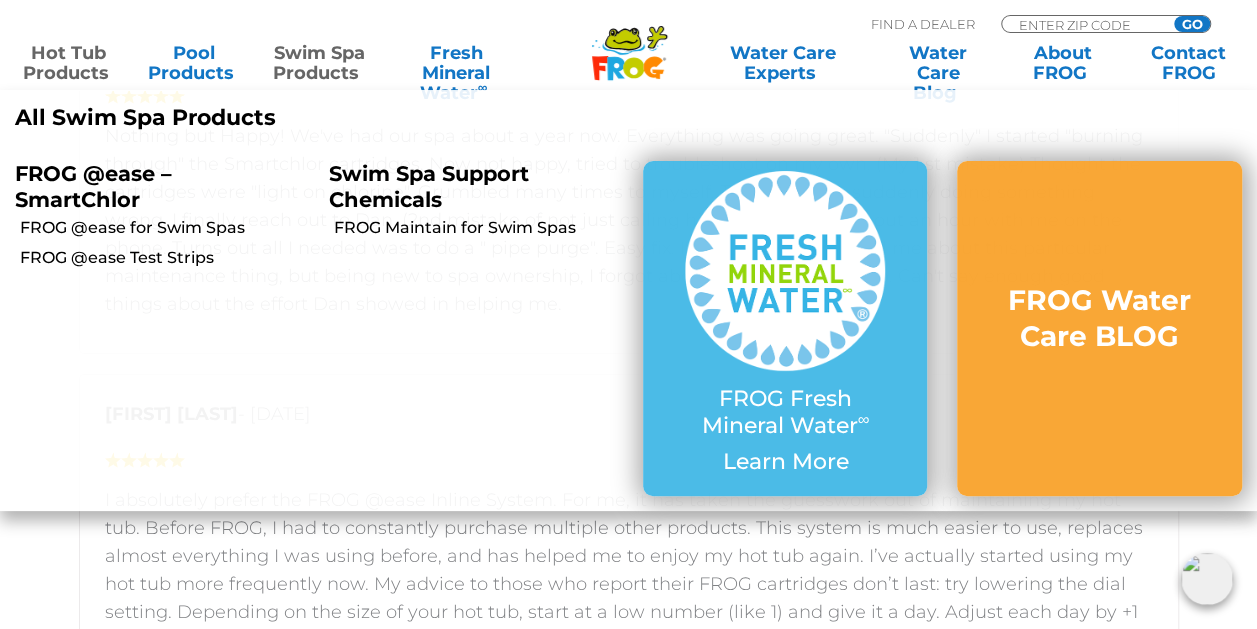 click on "Swim Spa  Products" at bounding box center [318, 63] 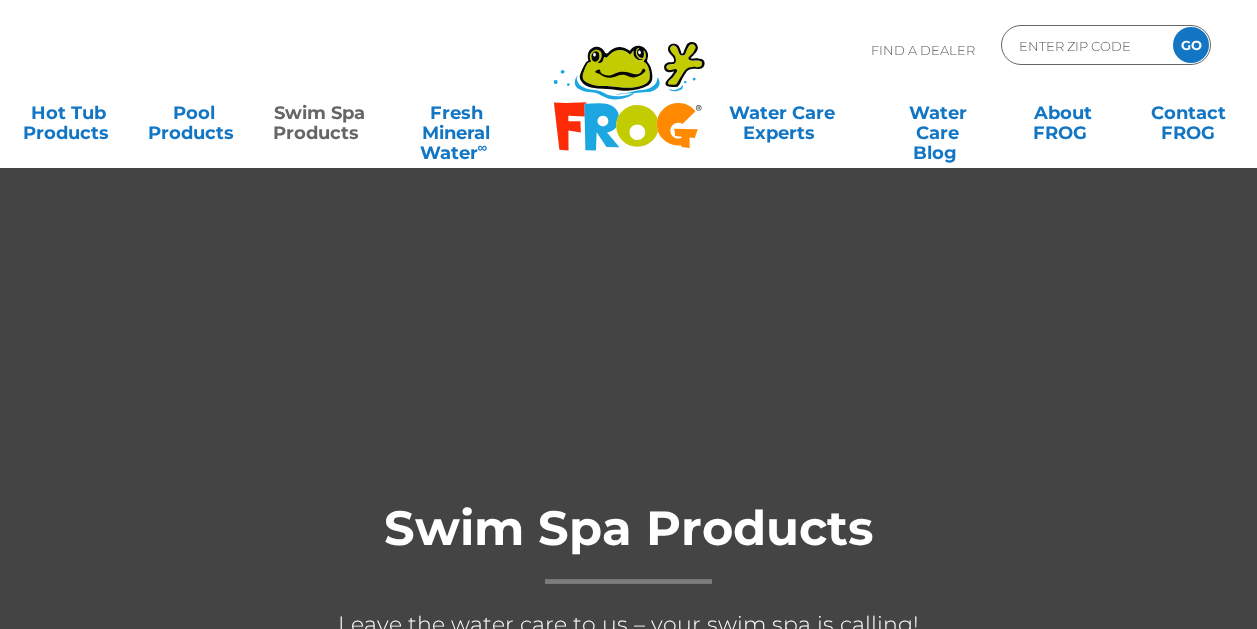 scroll, scrollTop: 0, scrollLeft: 0, axis: both 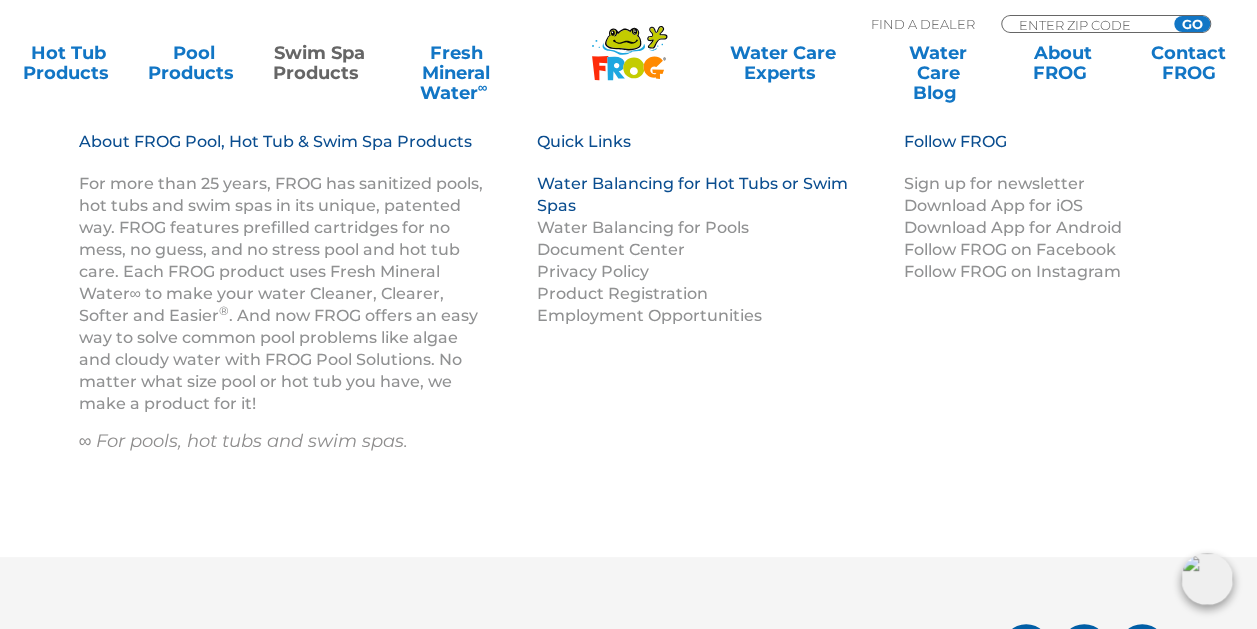 click on "Water Balancing for Hot Tubs or Swim Spas" at bounding box center (692, 194) 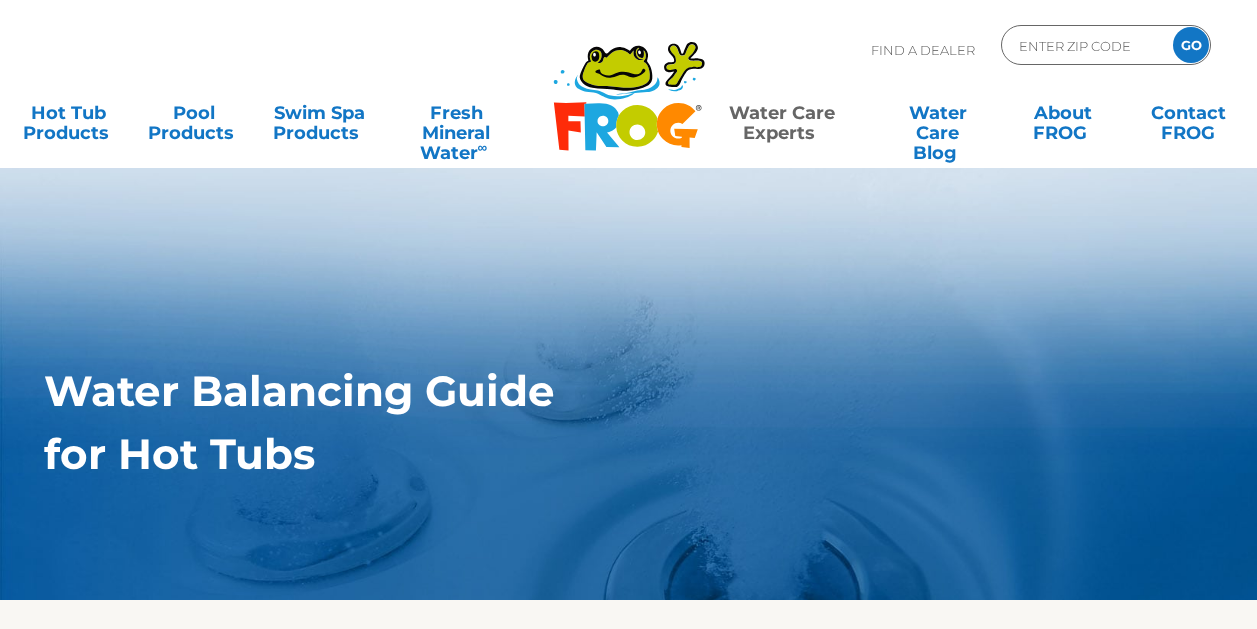 scroll, scrollTop: 0, scrollLeft: 0, axis: both 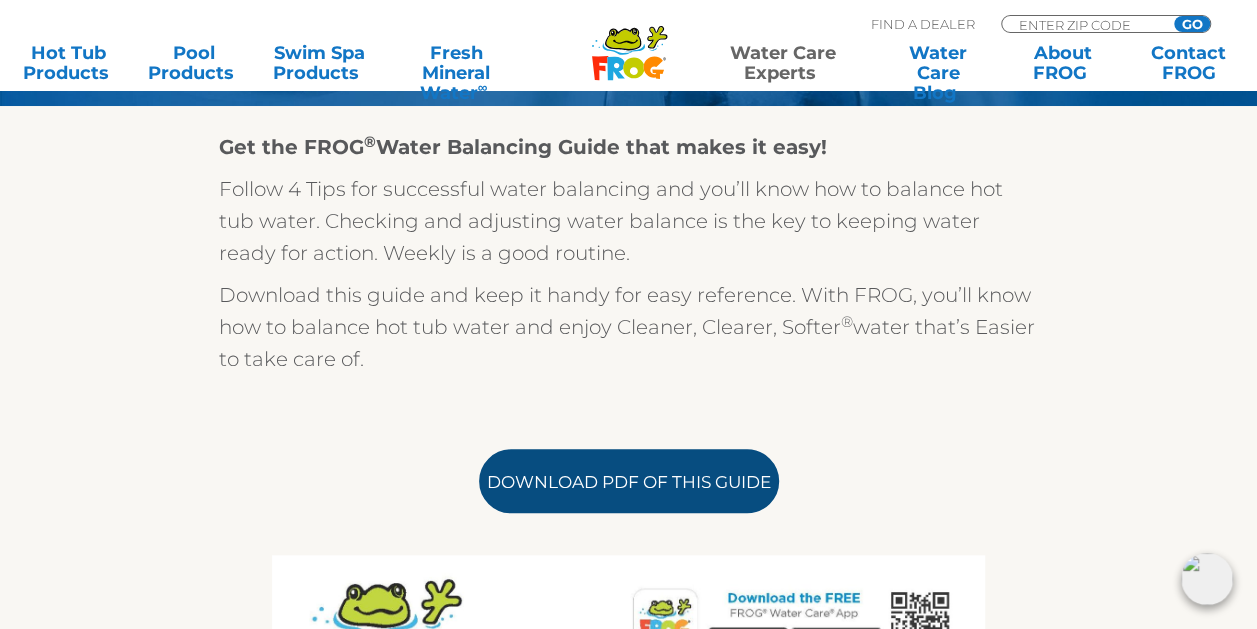 click on "Download PDF of this Guide" at bounding box center (629, 481) 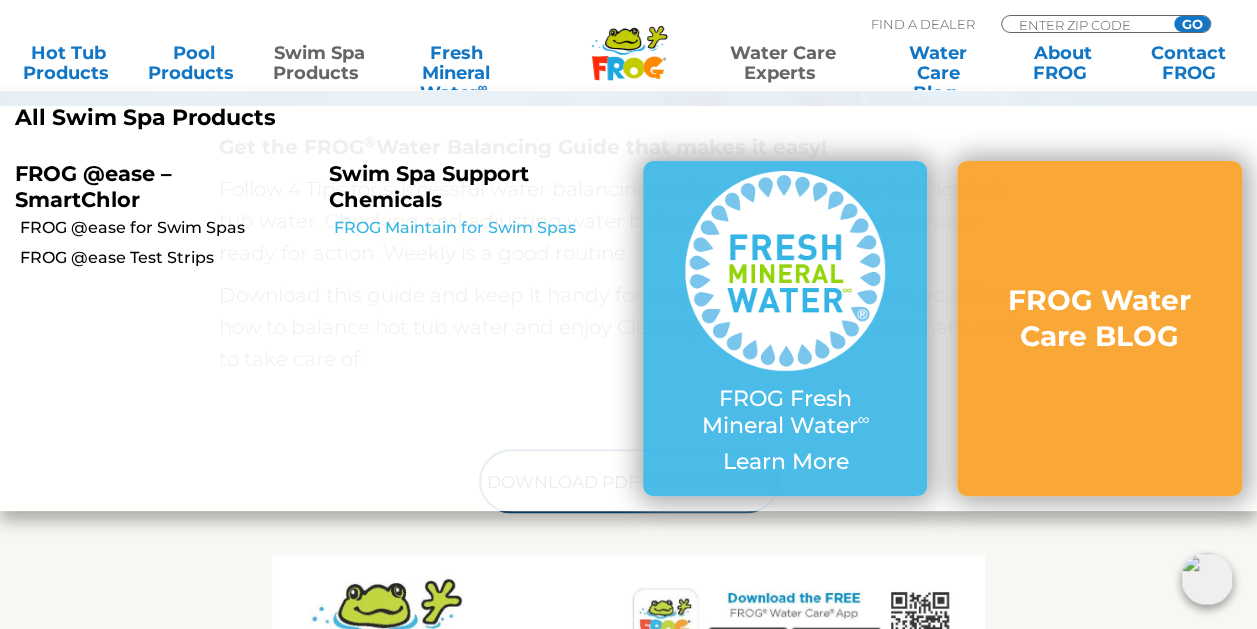 click on "FROG Maintain for Swim Spas" at bounding box center [481, 228] 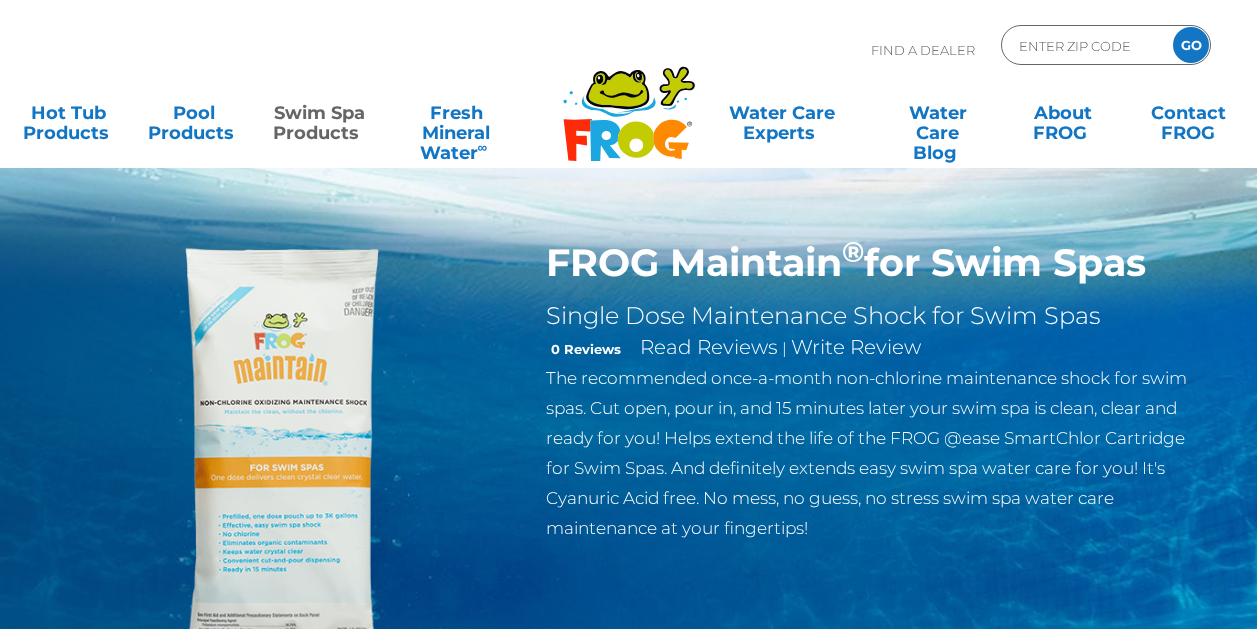 scroll, scrollTop: 0, scrollLeft: 0, axis: both 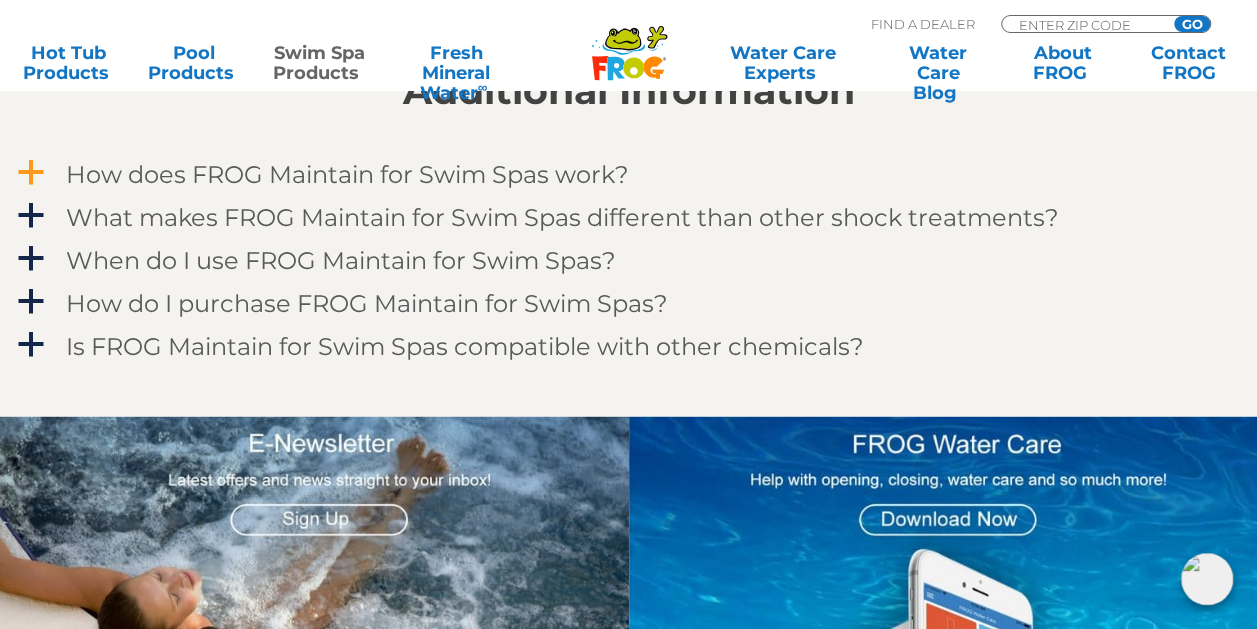 click on "a" at bounding box center [31, 172] 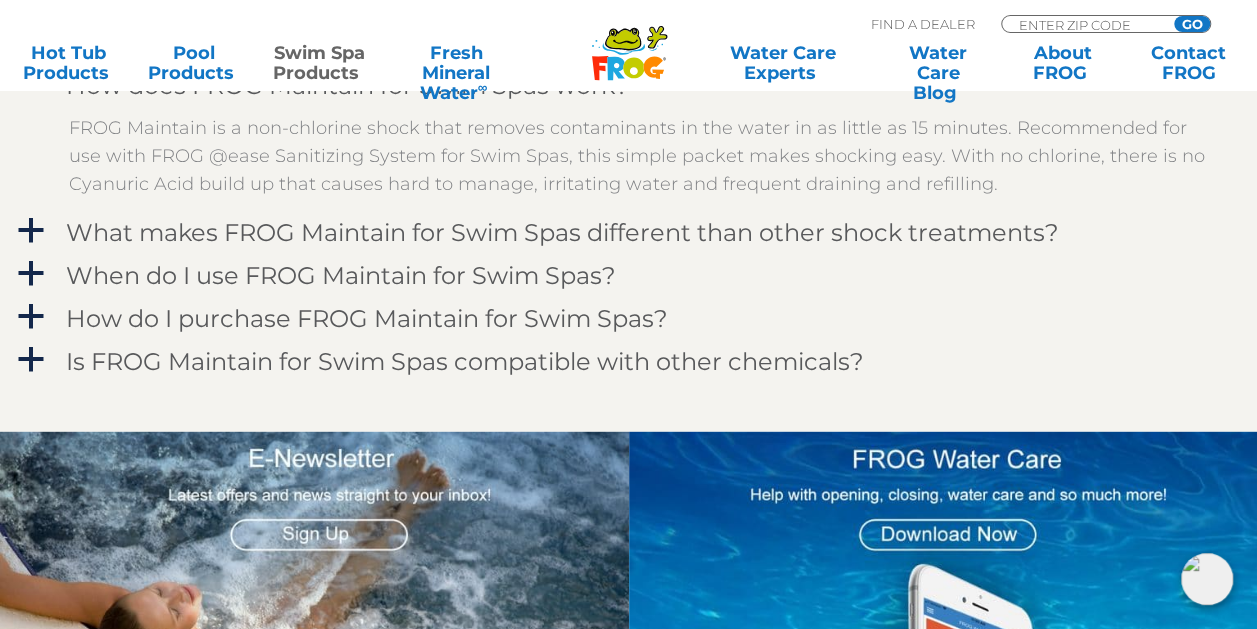 scroll, scrollTop: 1790, scrollLeft: 0, axis: vertical 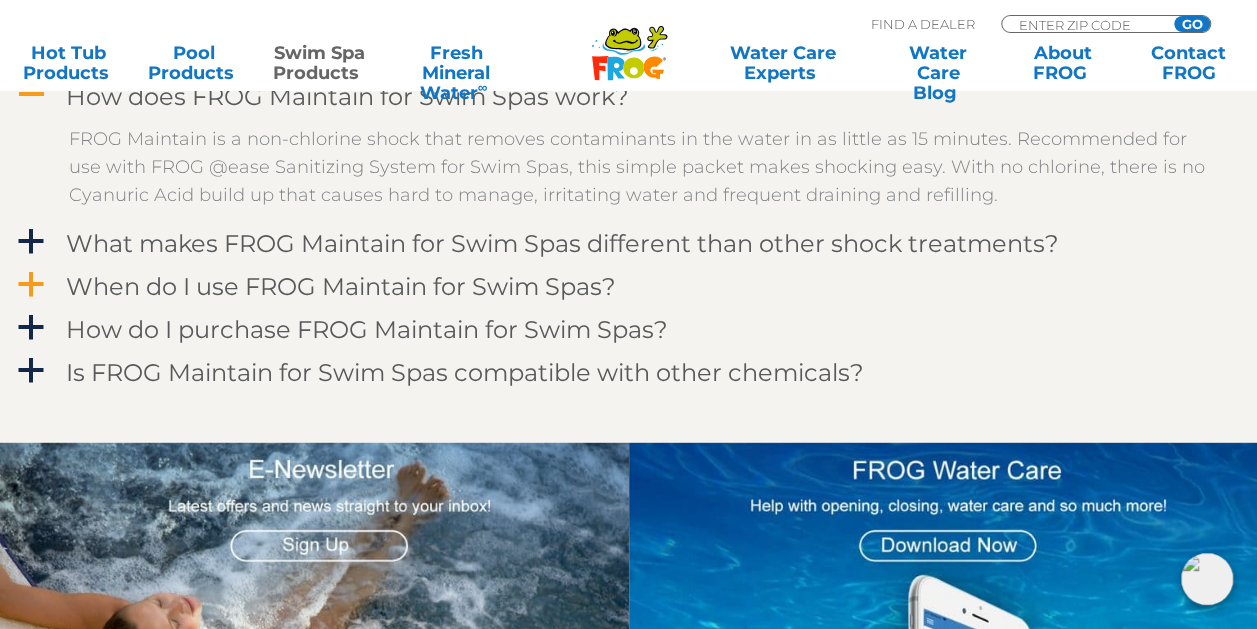 click on "When do I use FROG Maintain for Swim Spas?" at bounding box center [584, 285] 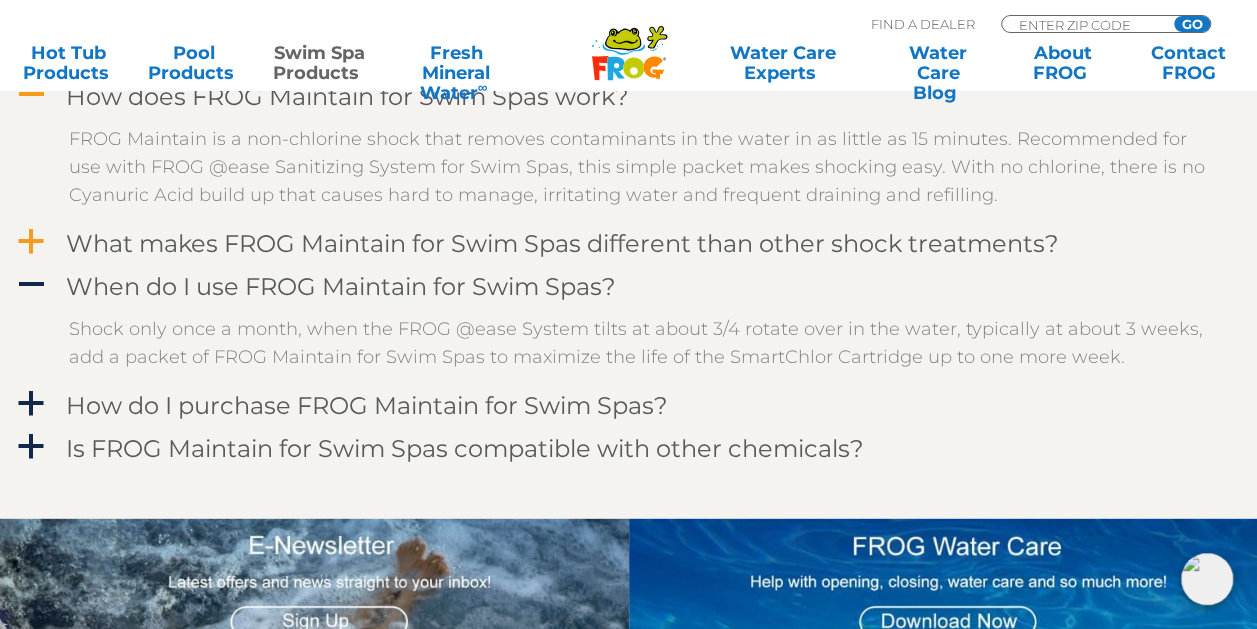 click on "a" at bounding box center [31, 241] 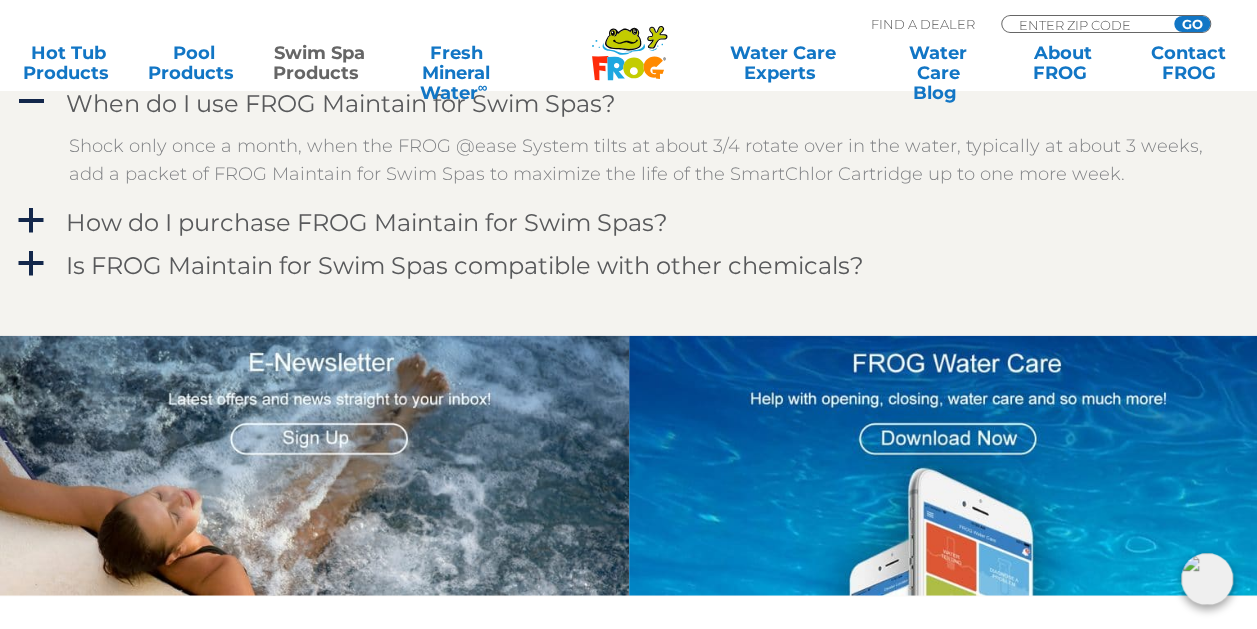scroll, scrollTop: 2080, scrollLeft: 0, axis: vertical 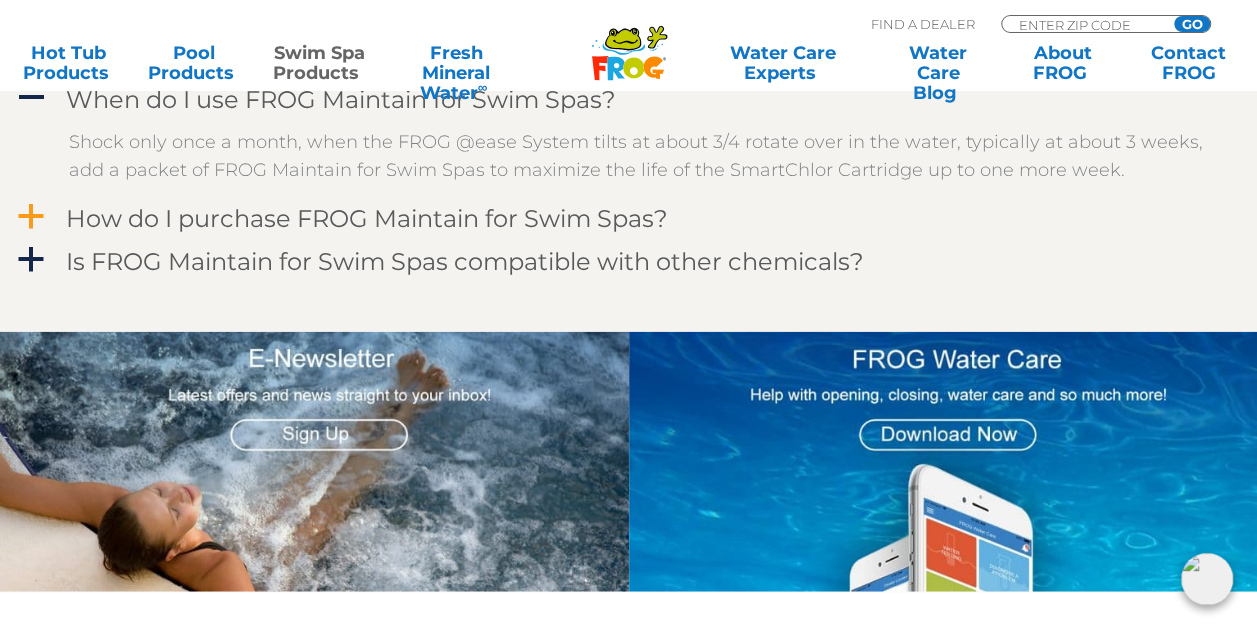 click on "a" at bounding box center [31, 217] 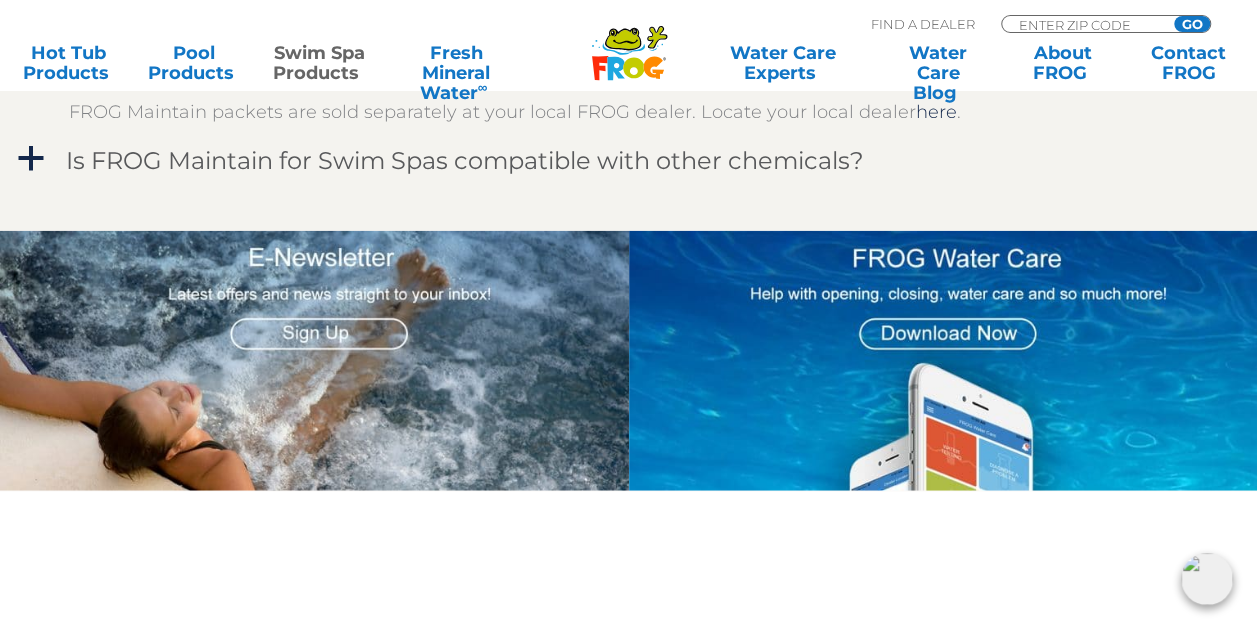 scroll, scrollTop: 2232, scrollLeft: 0, axis: vertical 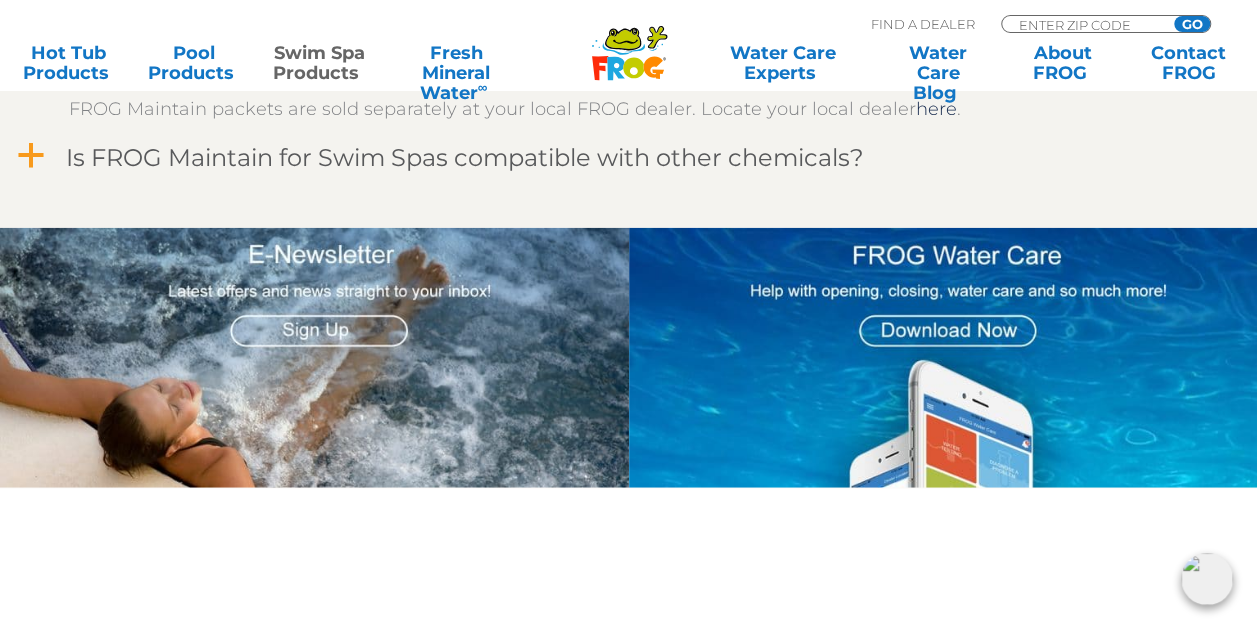 click on "a" at bounding box center (31, 156) 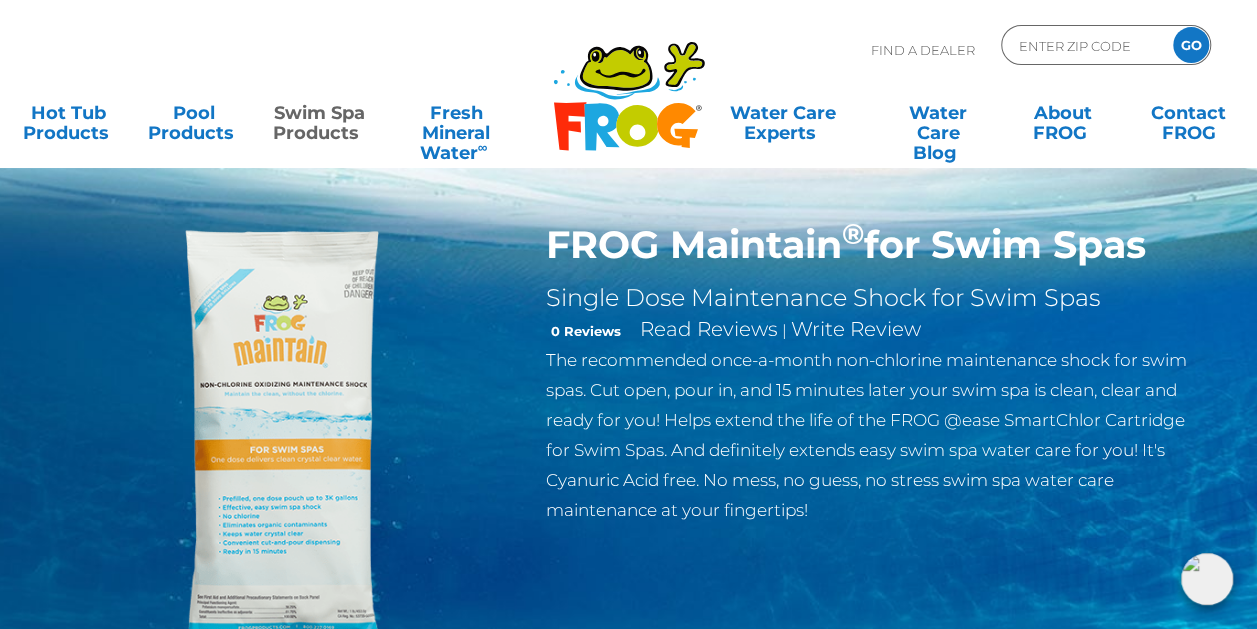 scroll, scrollTop: 0, scrollLeft: 0, axis: both 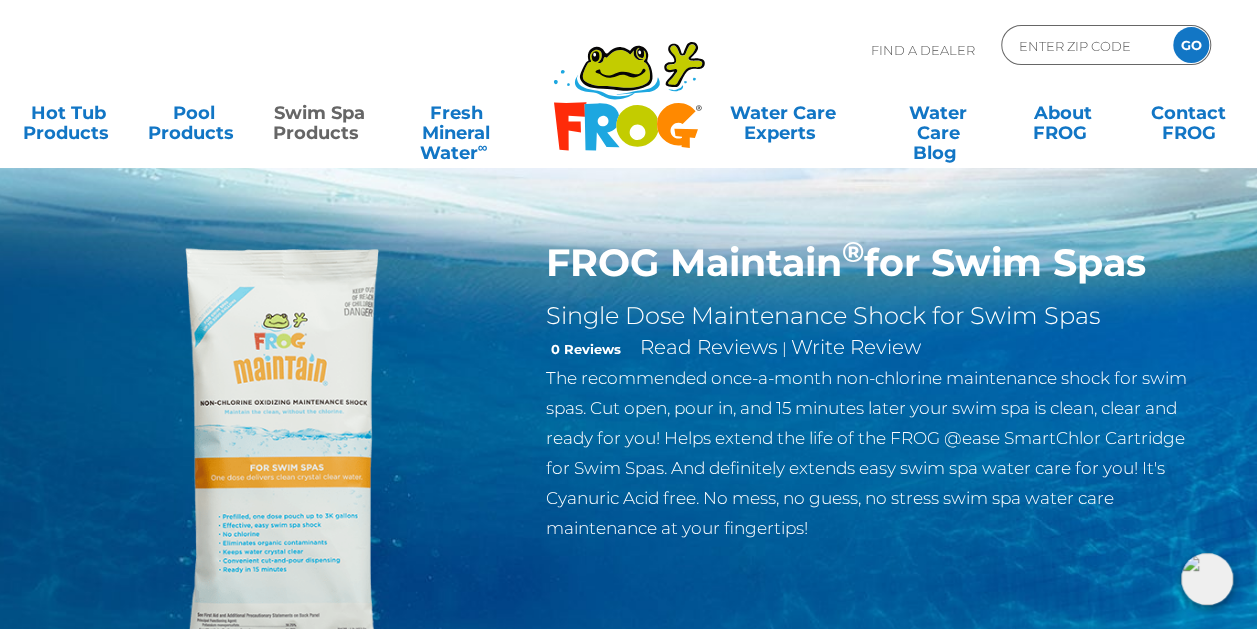 click on "Swim Spa  Products" at bounding box center (318, 113) 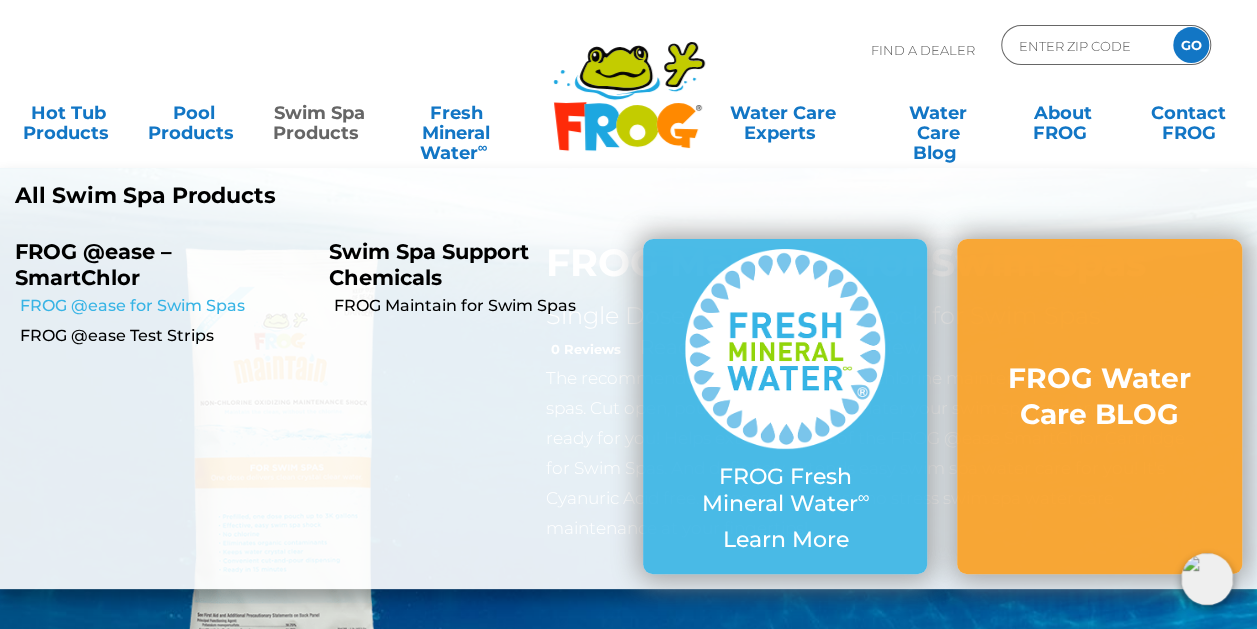 click on "FROG @ease for Swim Spas" at bounding box center (167, 306) 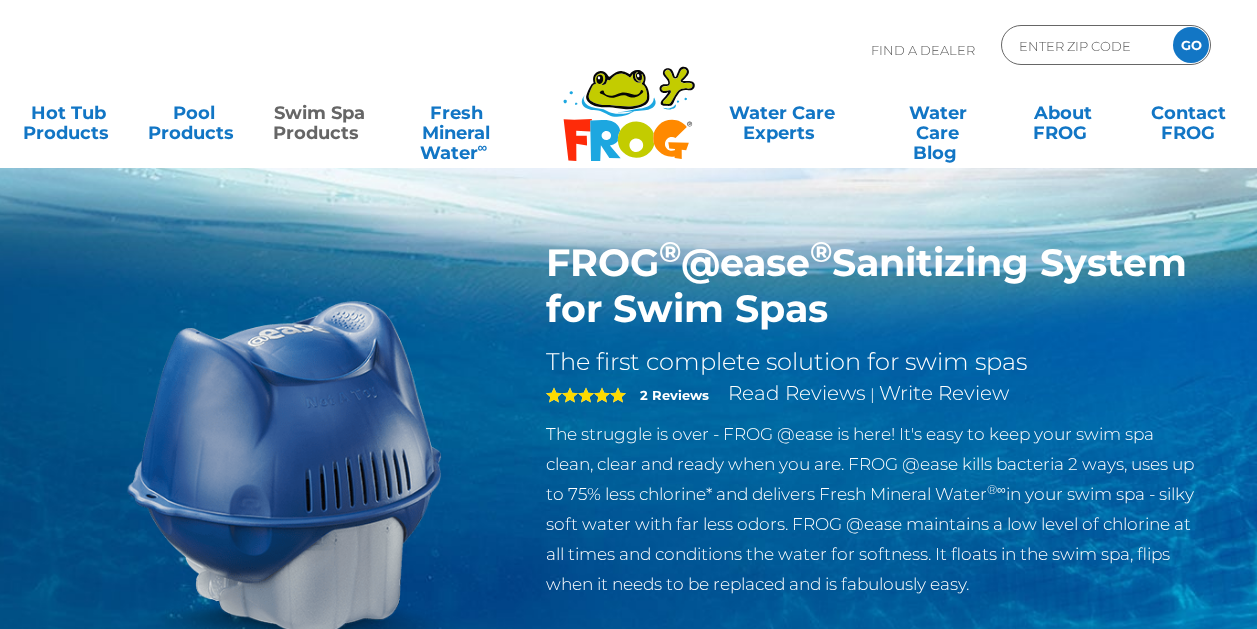 scroll, scrollTop: 0, scrollLeft: 0, axis: both 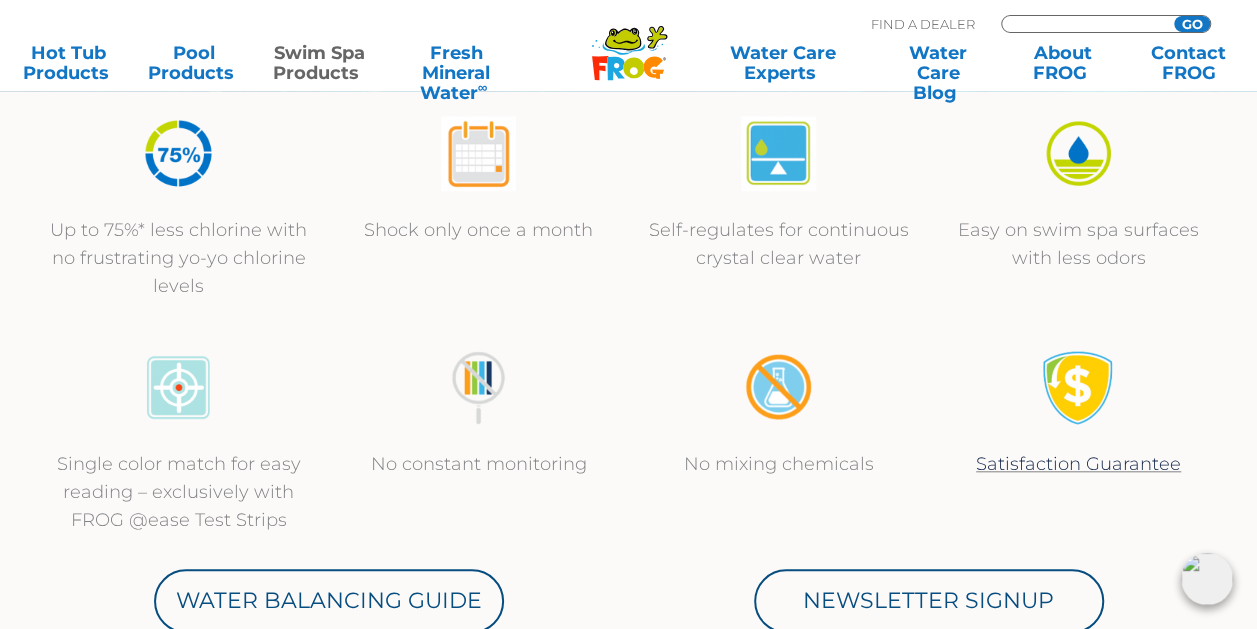 click at bounding box center [1084, 24] 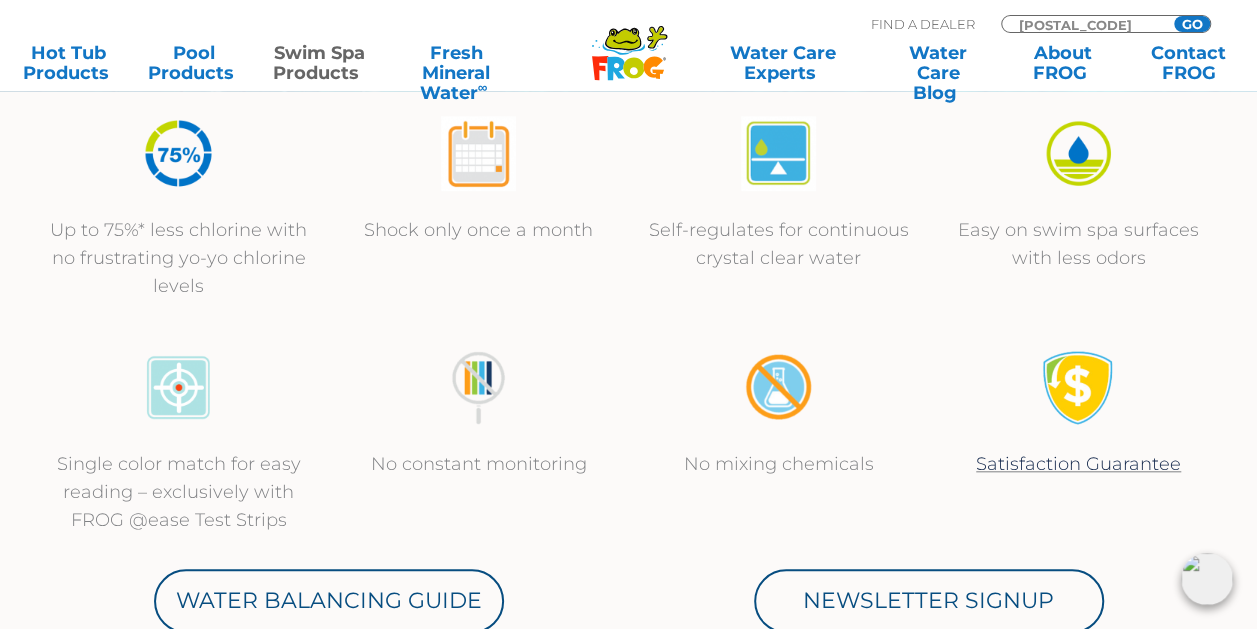 type on "[POSTAL_CODE]" 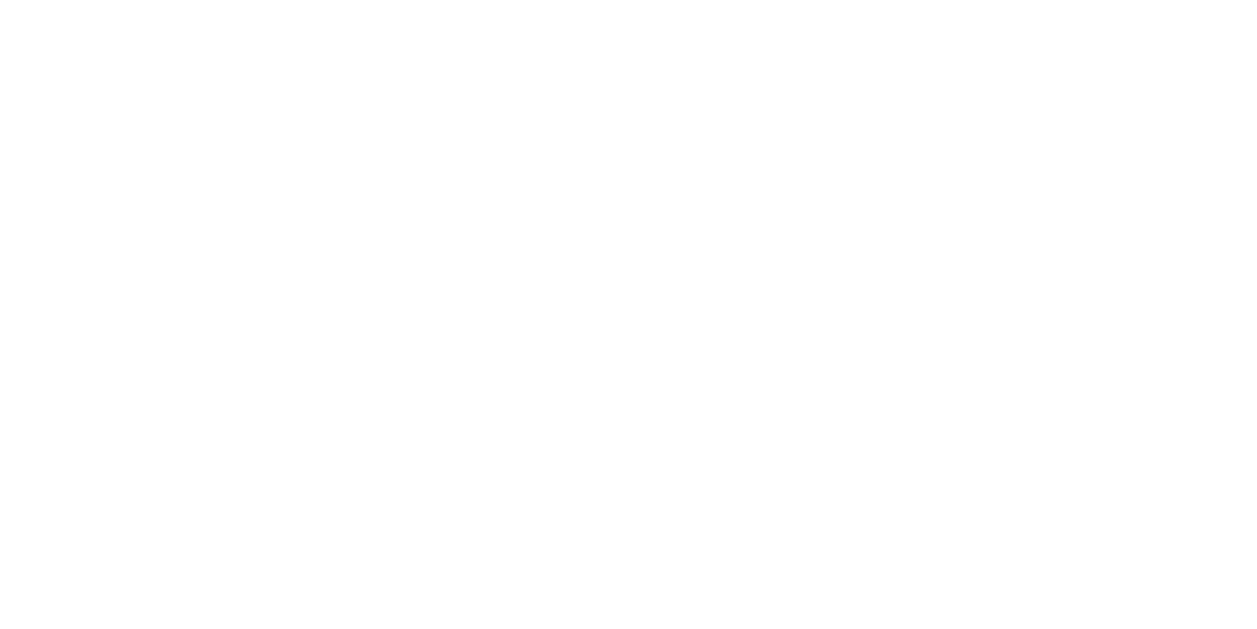 scroll, scrollTop: 0, scrollLeft: 0, axis: both 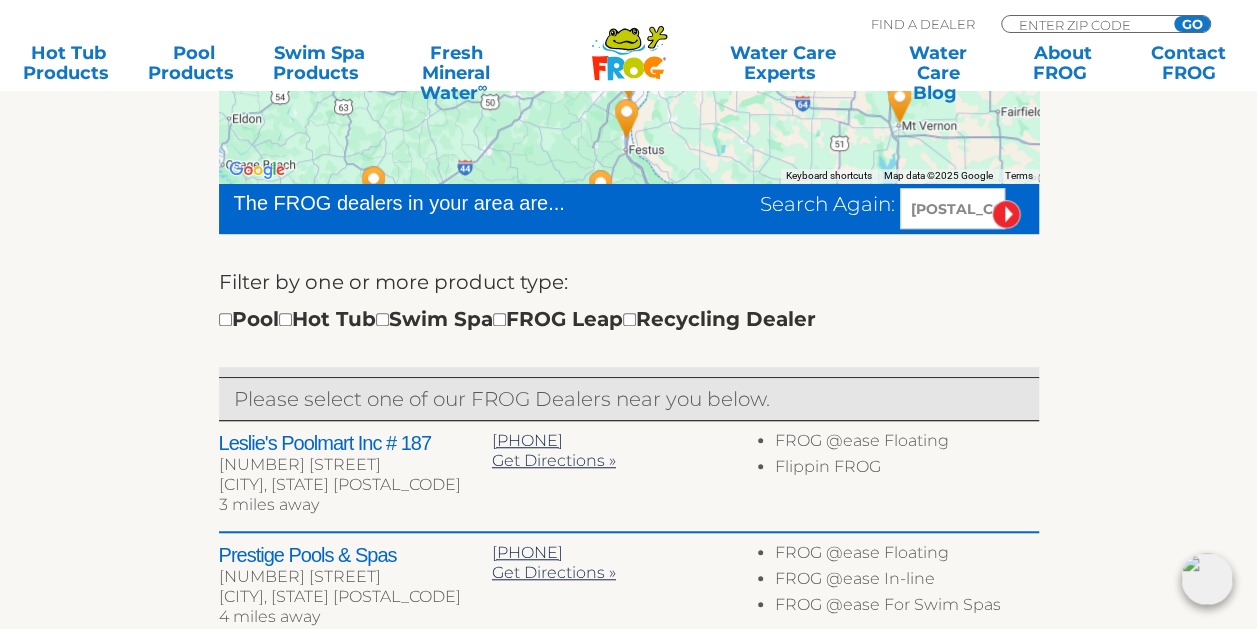click on "Pool
Hot Tub
Swim Spa
FROG Leap
Recycling Dealer" at bounding box center [517, 319] 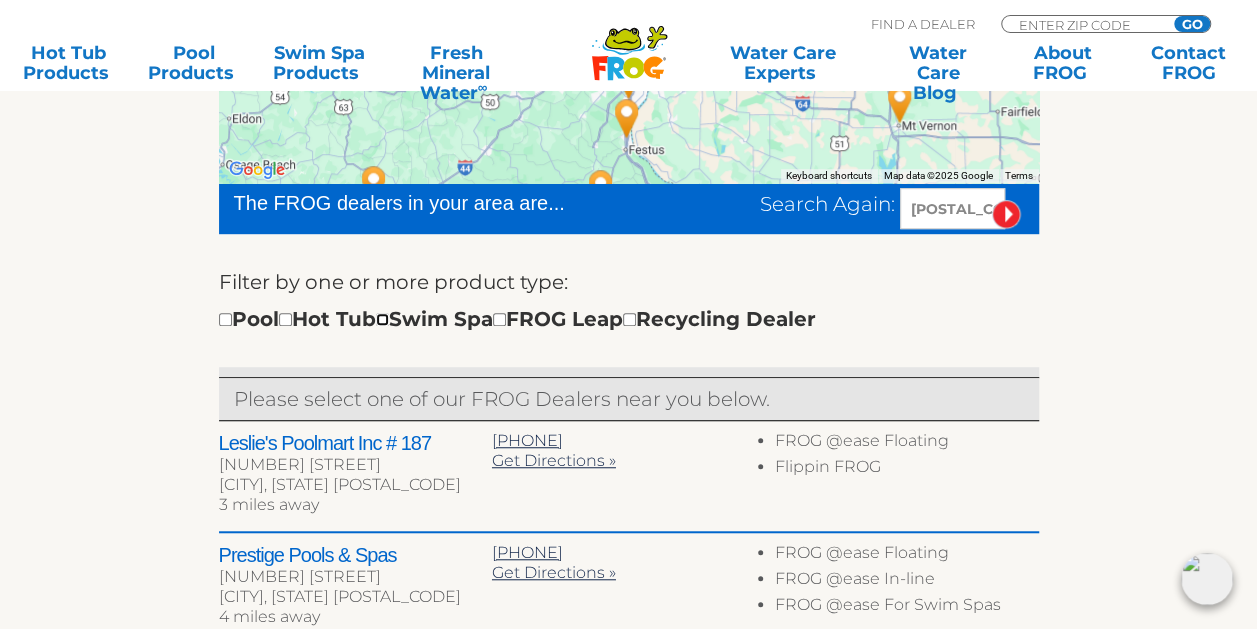 click at bounding box center (382, 319) 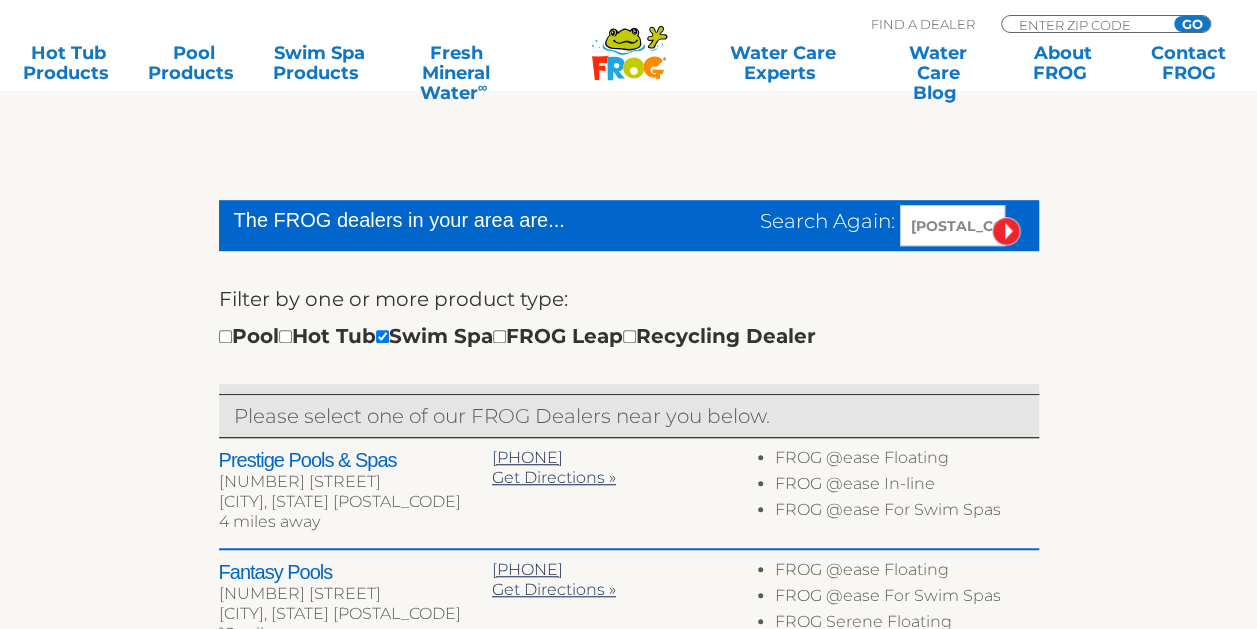 scroll, scrollTop: 497, scrollLeft: 0, axis: vertical 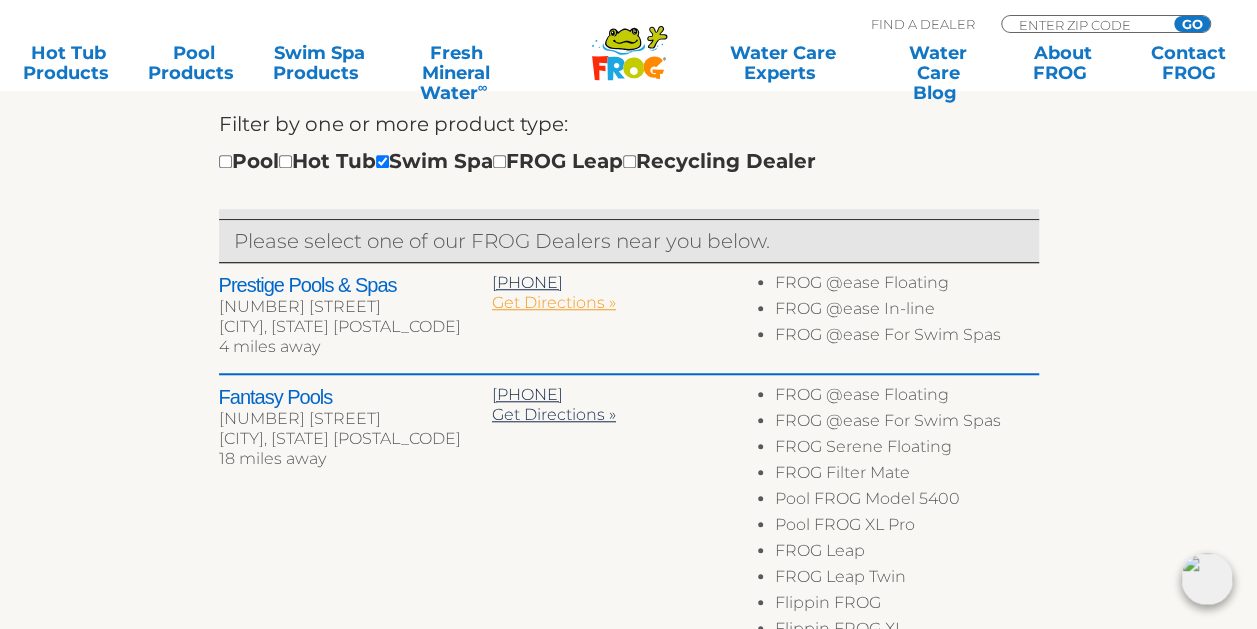 click on "Get Directions »" at bounding box center [554, 302] 